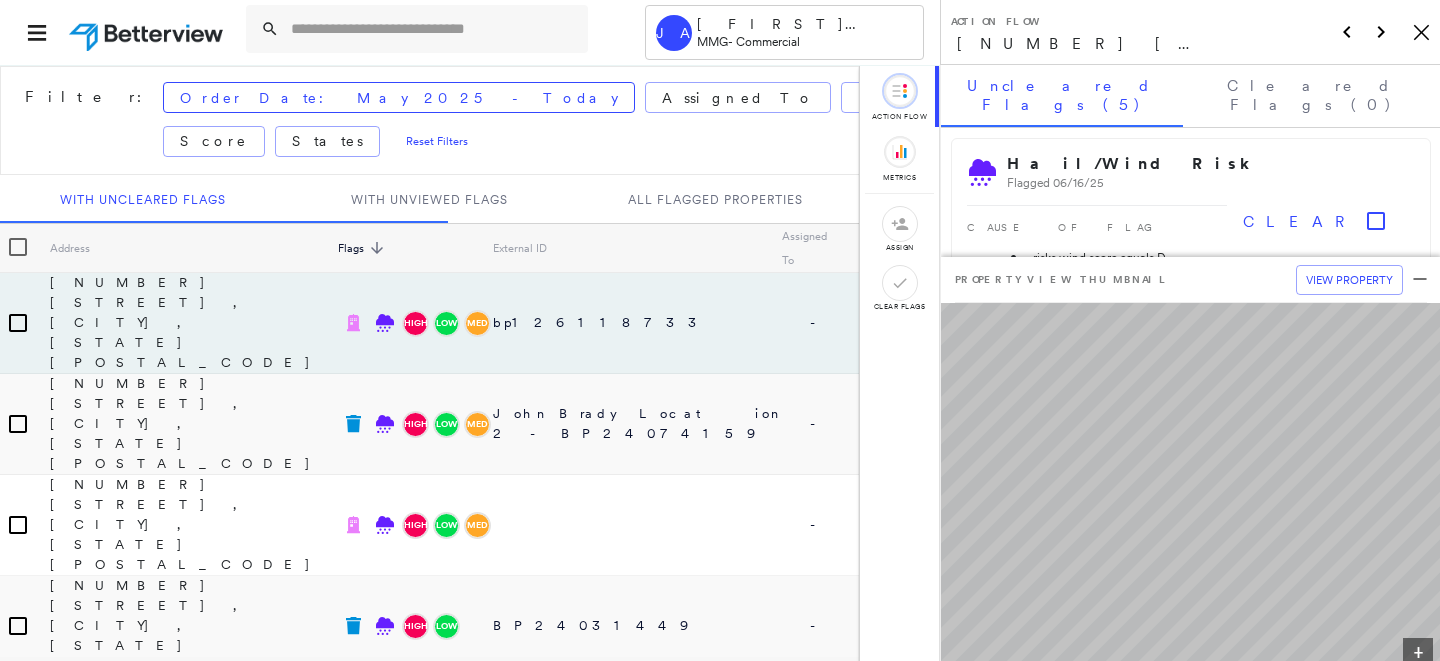 scroll, scrollTop: 0, scrollLeft: 0, axis: both 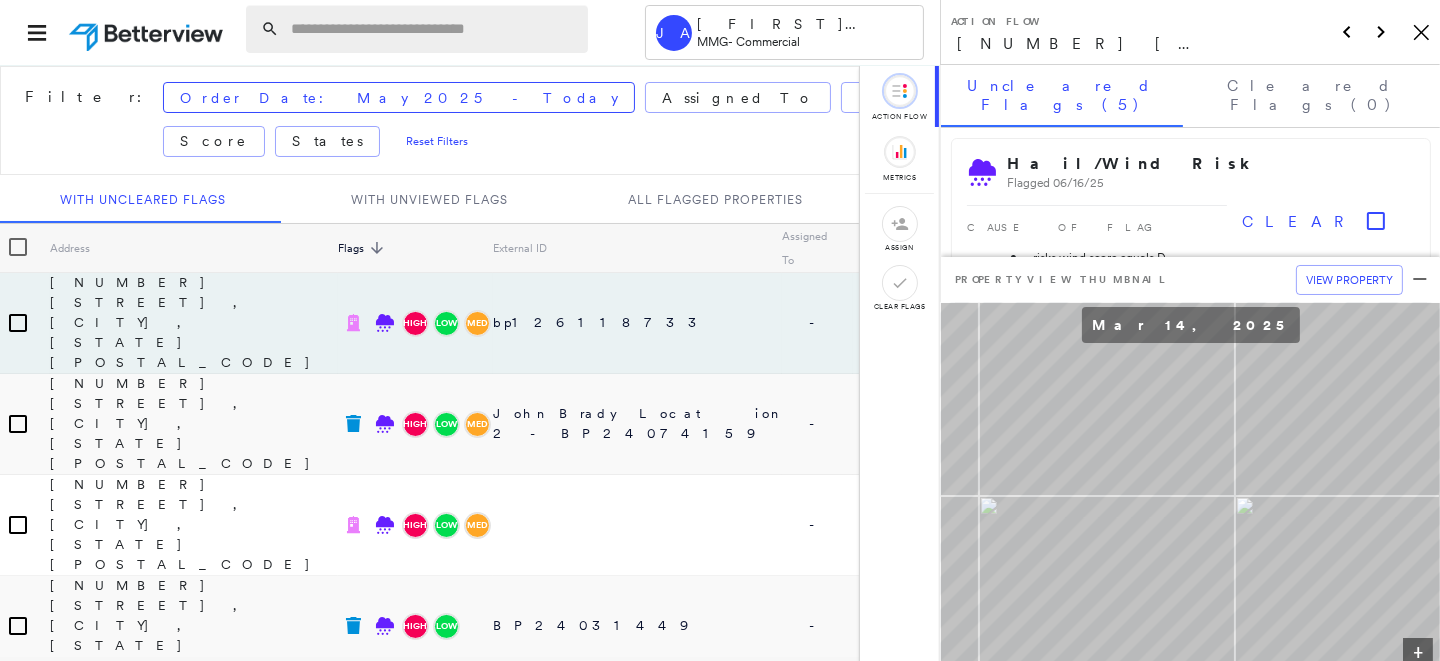 click at bounding box center (433, 29) 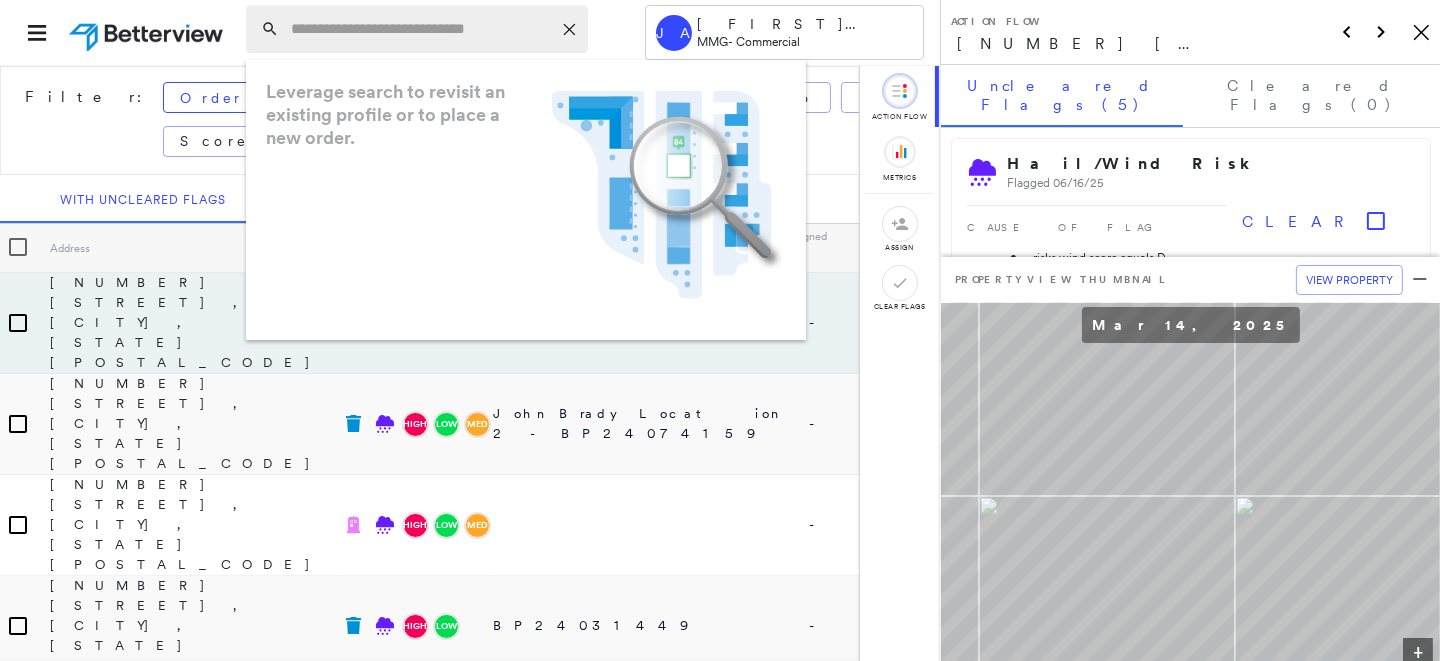 paste on "**********" 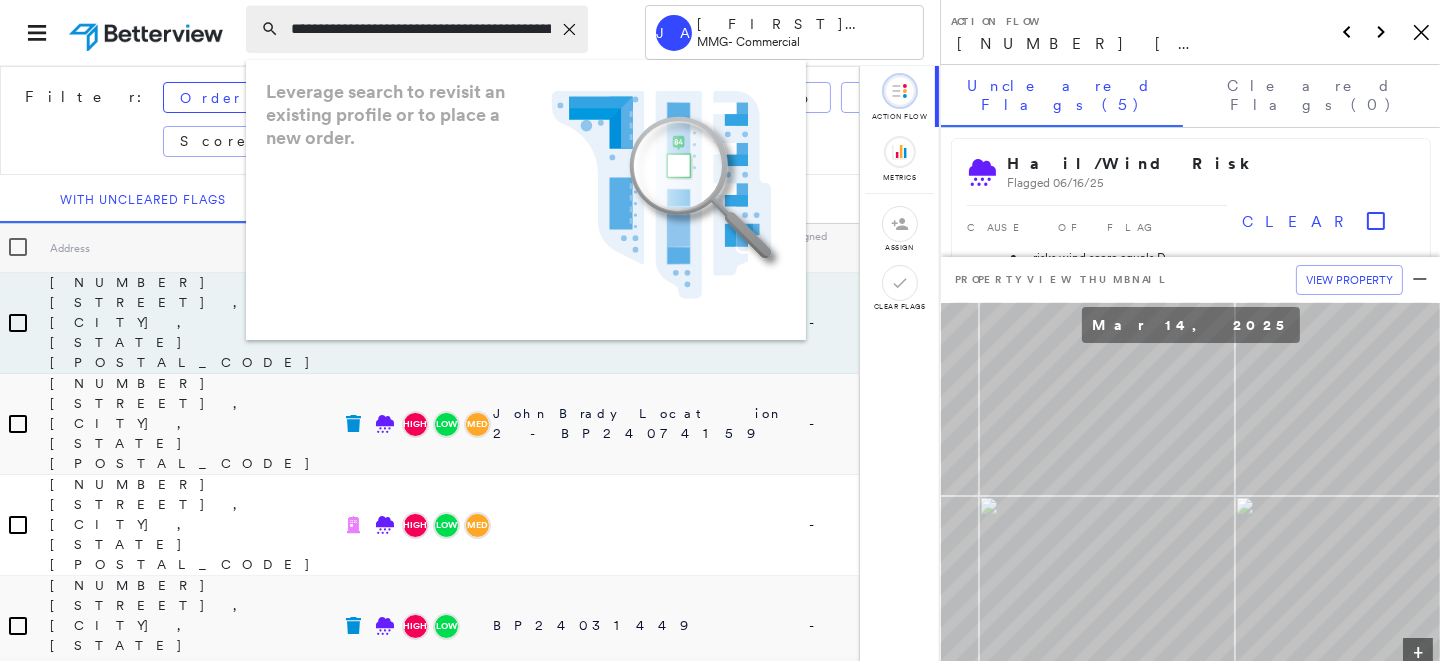 scroll, scrollTop: 0, scrollLeft: 117, axis: horizontal 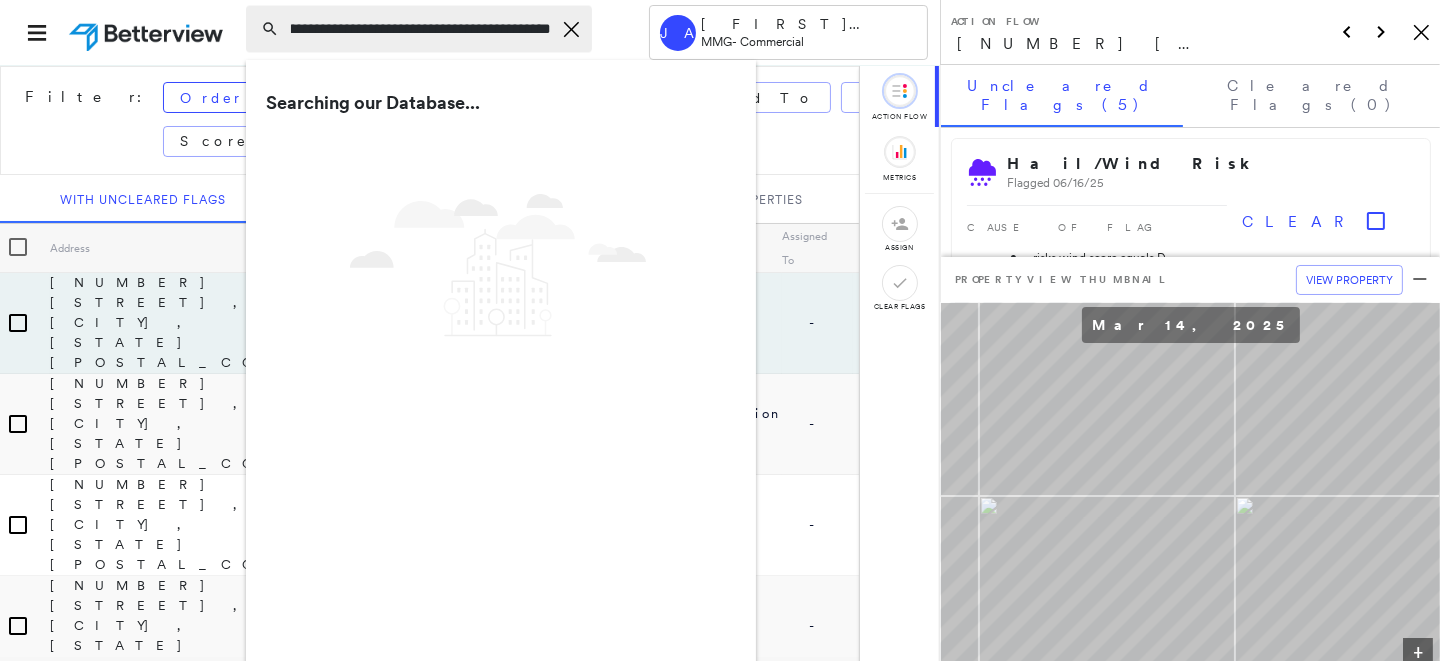 type on "**********" 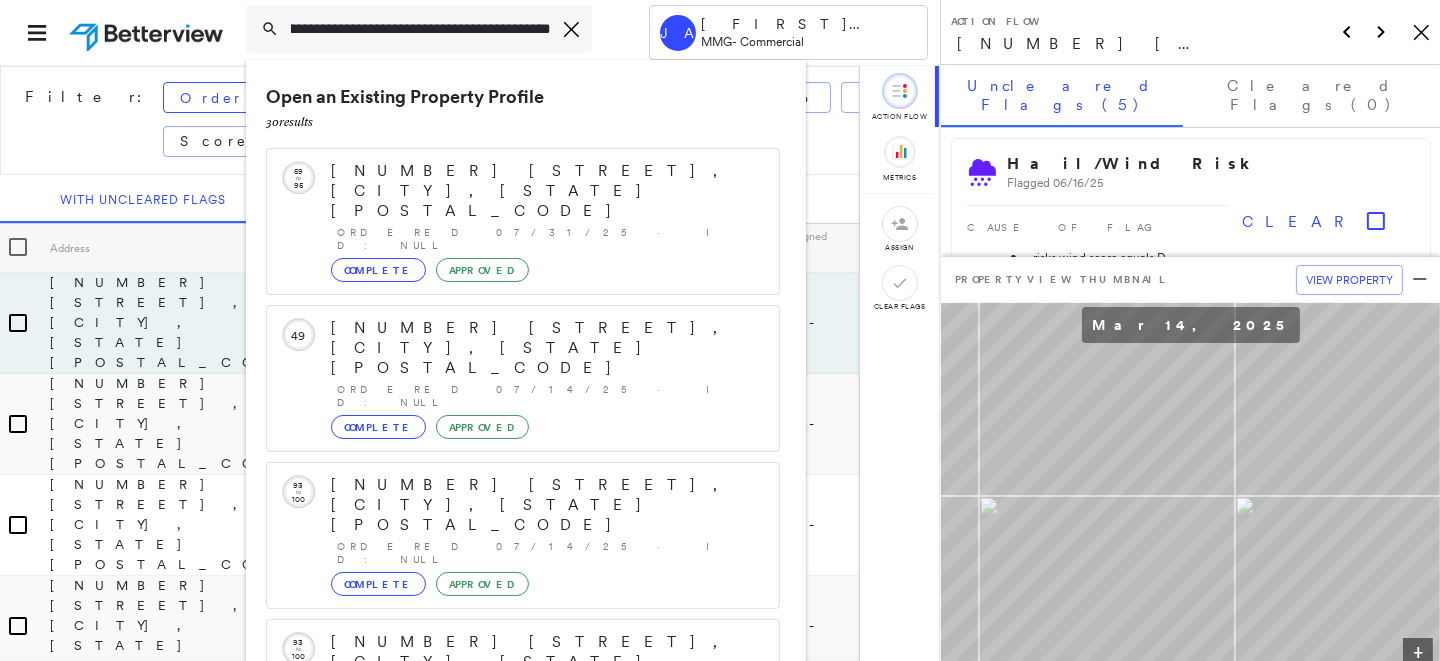 scroll, scrollTop: 207, scrollLeft: 0, axis: vertical 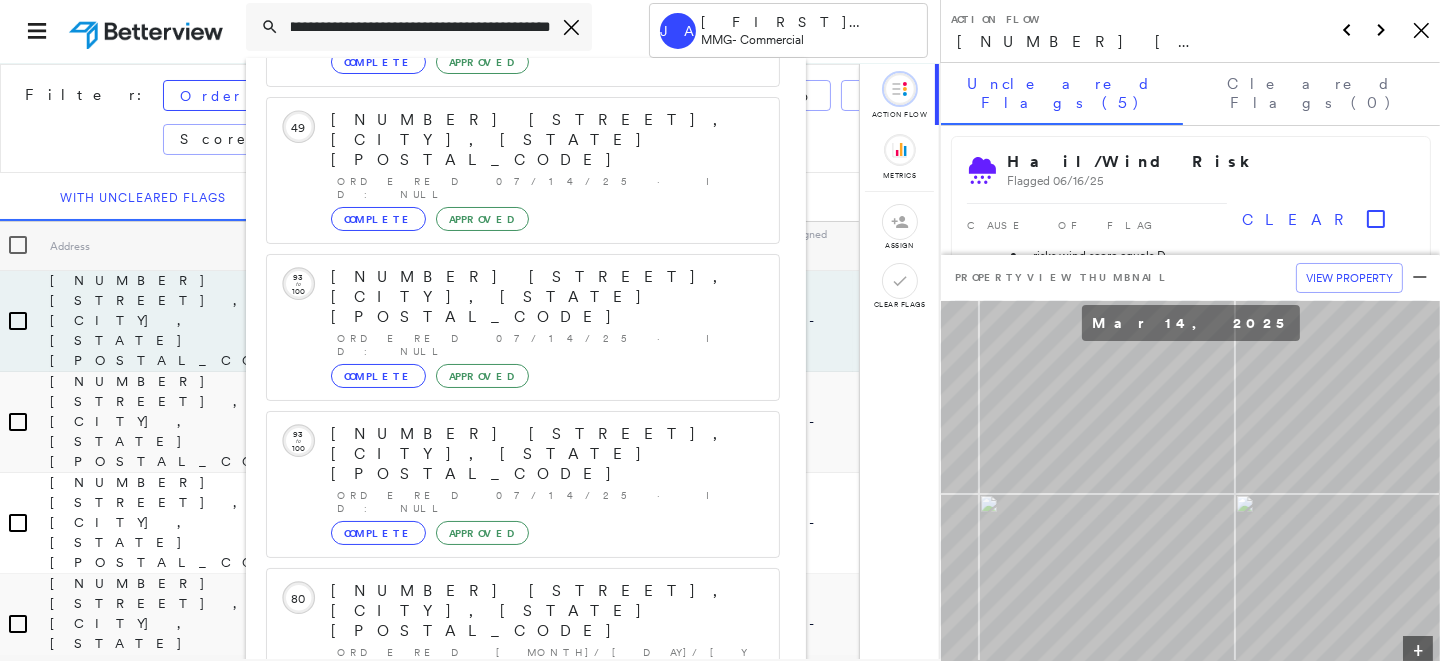 click 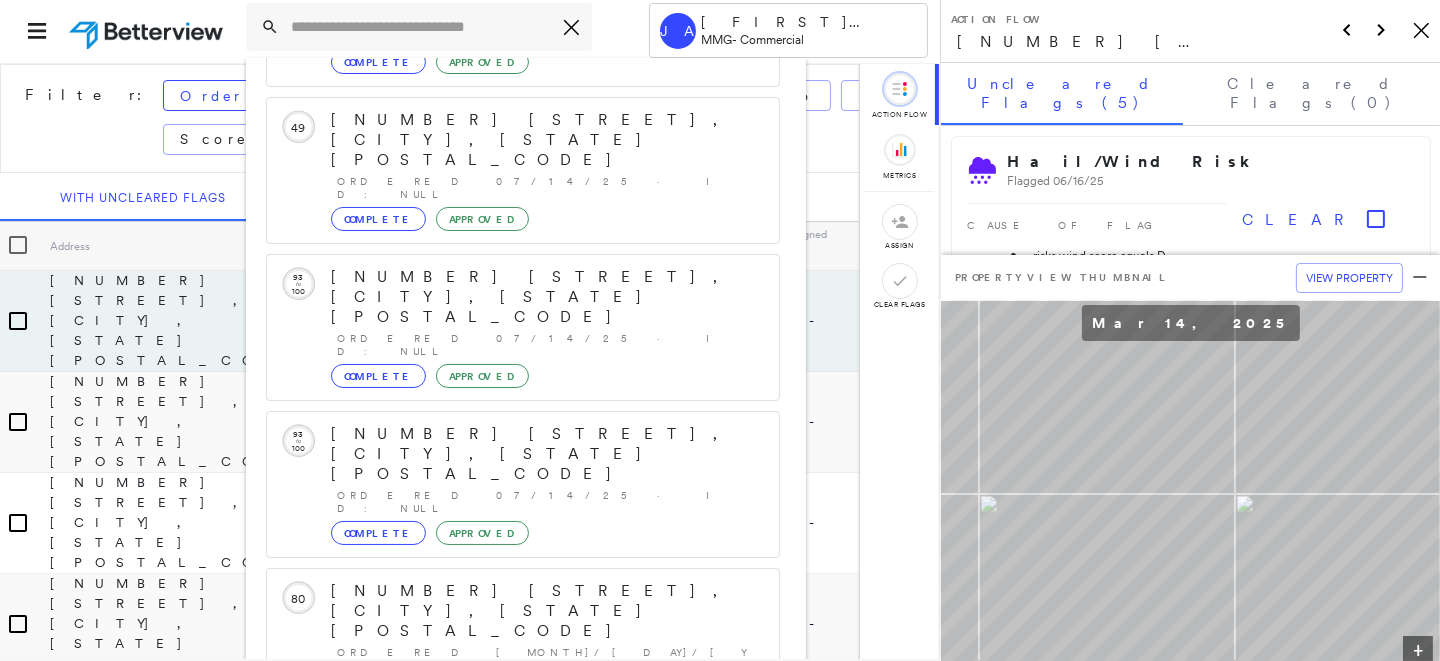 scroll, scrollTop: 0, scrollLeft: 0, axis: both 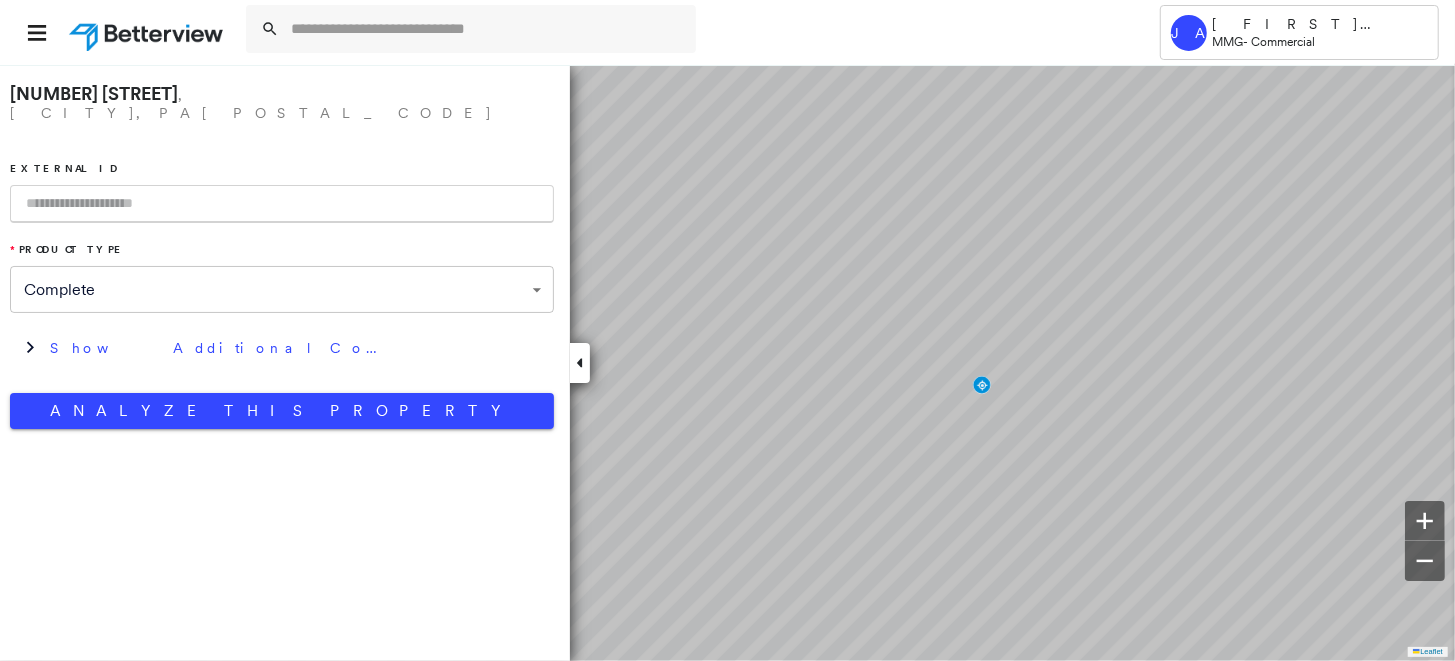 click at bounding box center [282, 204] 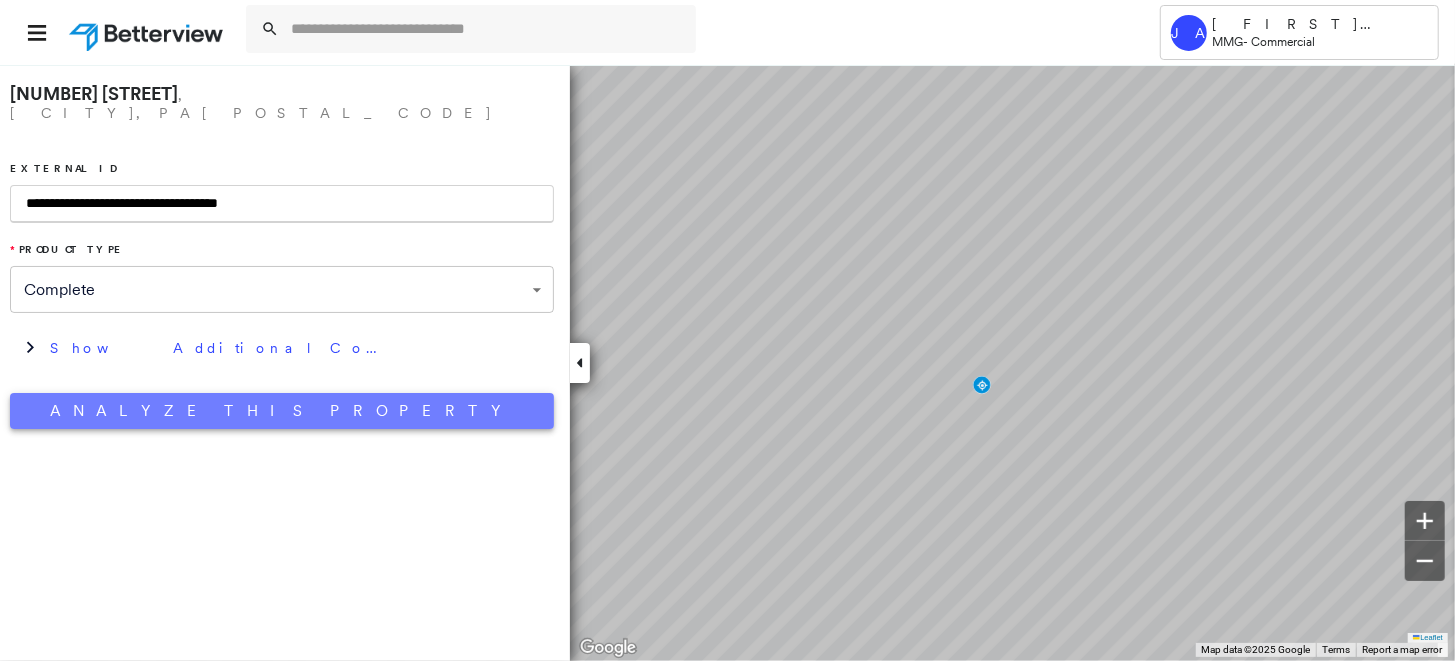 type on "**********" 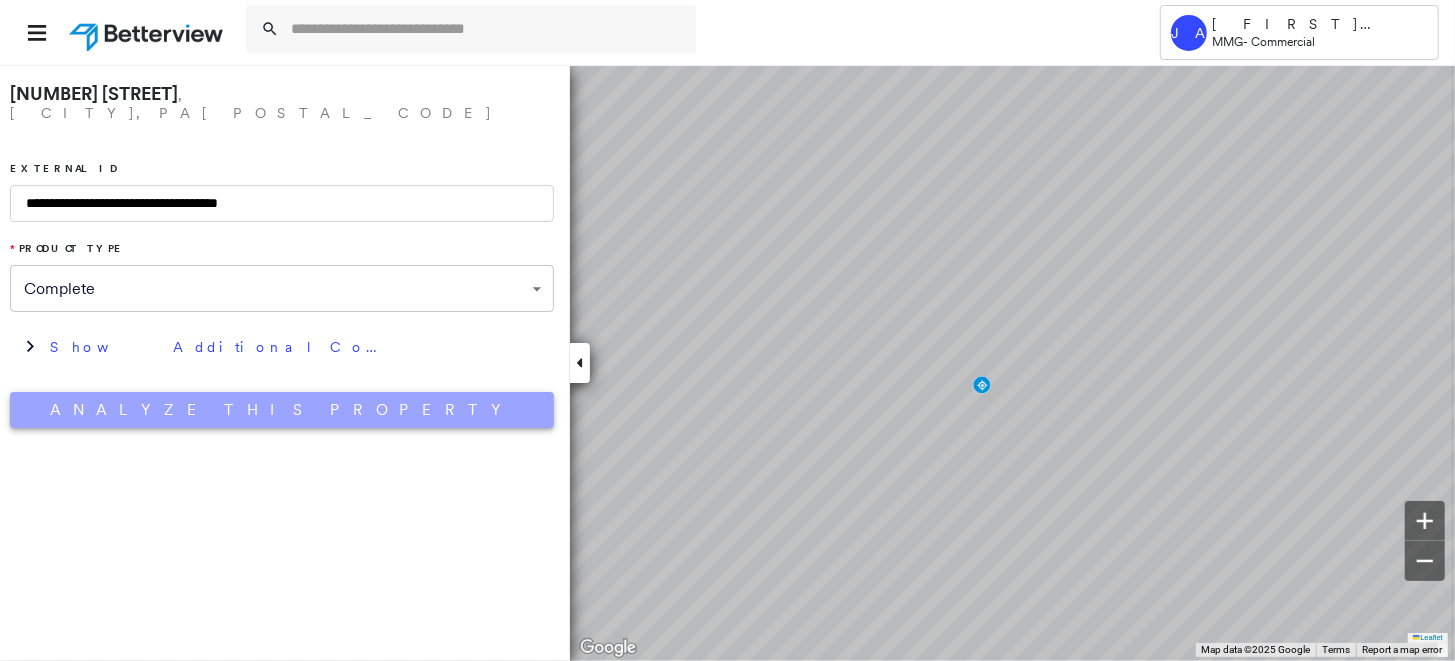 click on "Analyze This Property" at bounding box center (282, 410) 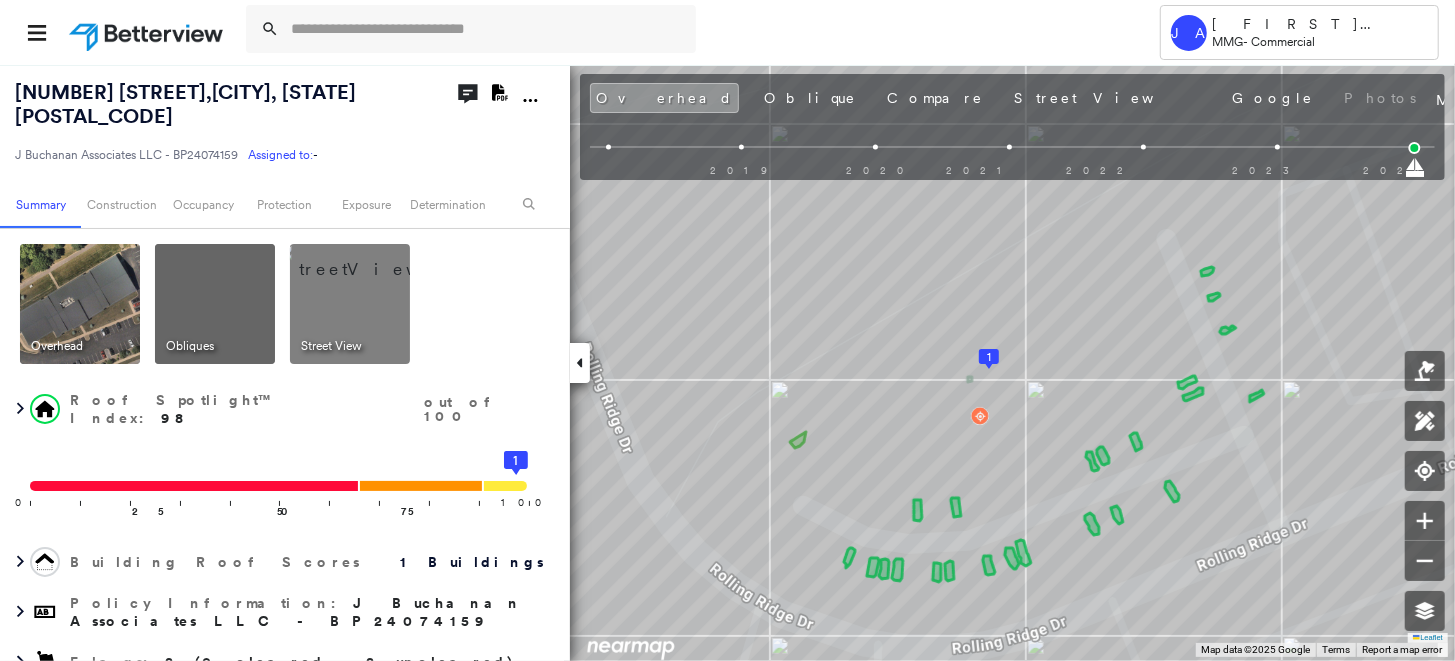 click 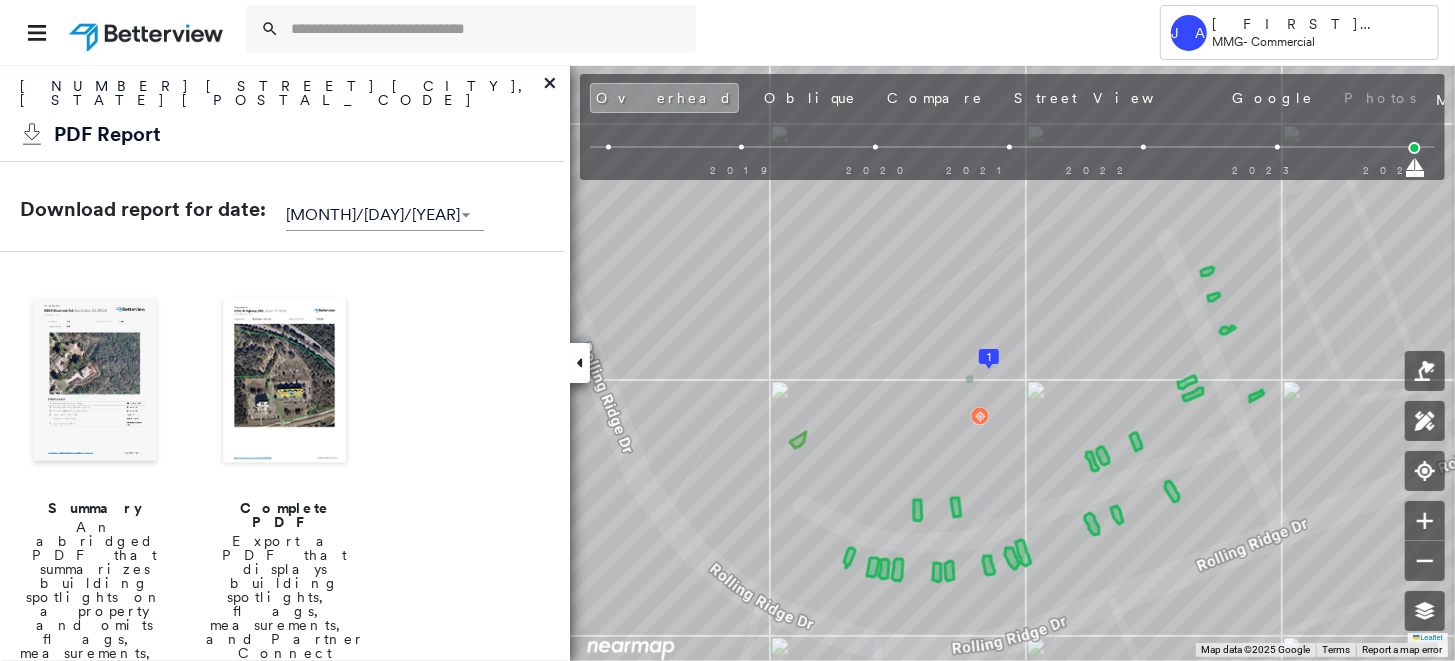 click at bounding box center [95, 382] 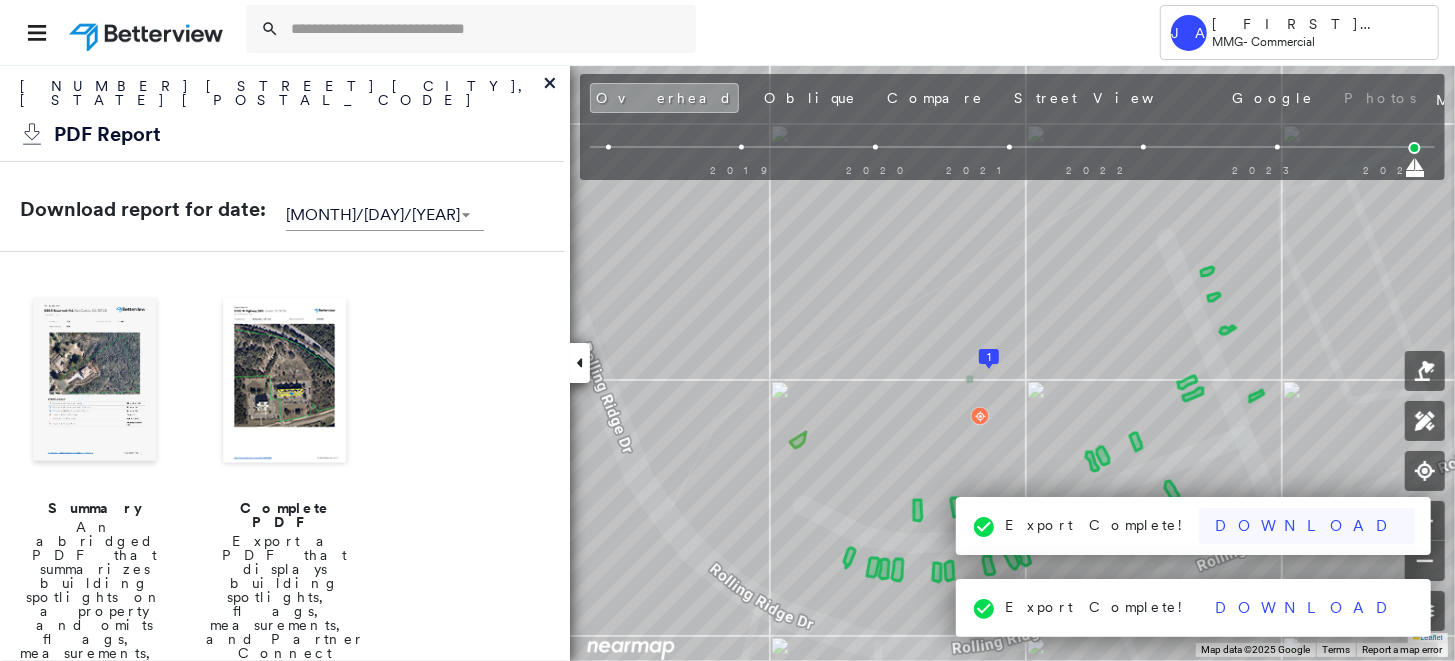 click on "Download" at bounding box center (1307, 526) 